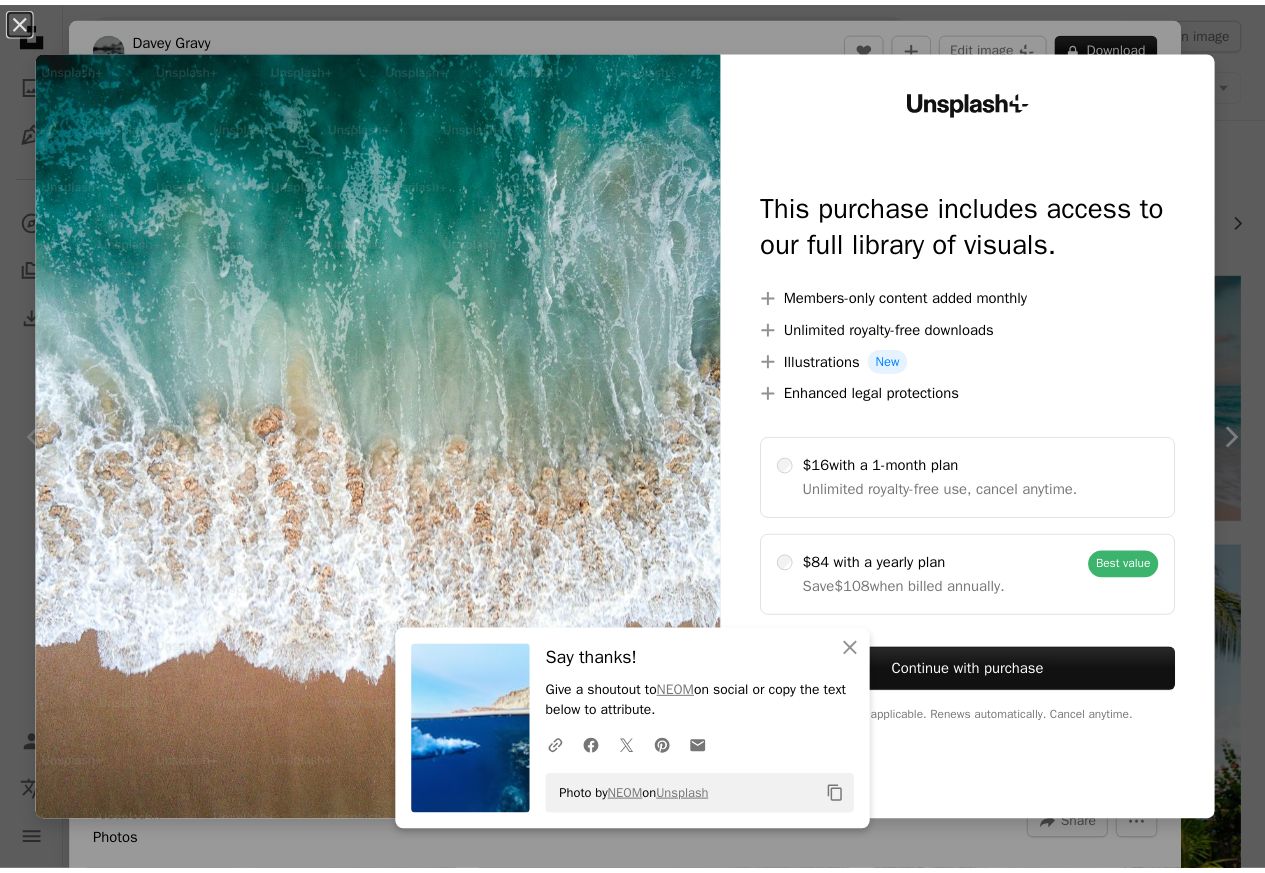scroll, scrollTop: 0, scrollLeft: 0, axis: both 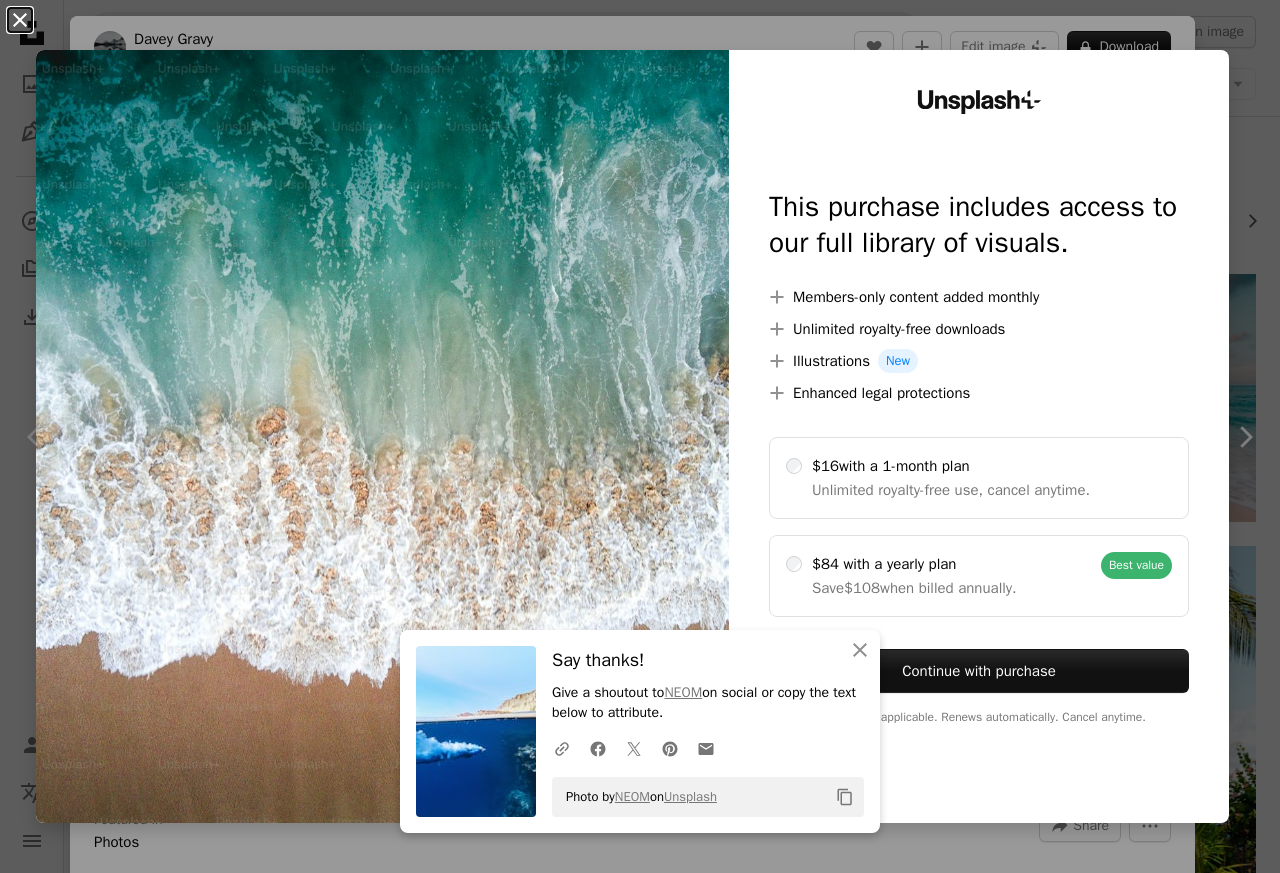 click on "An X shape" at bounding box center [20, 20] 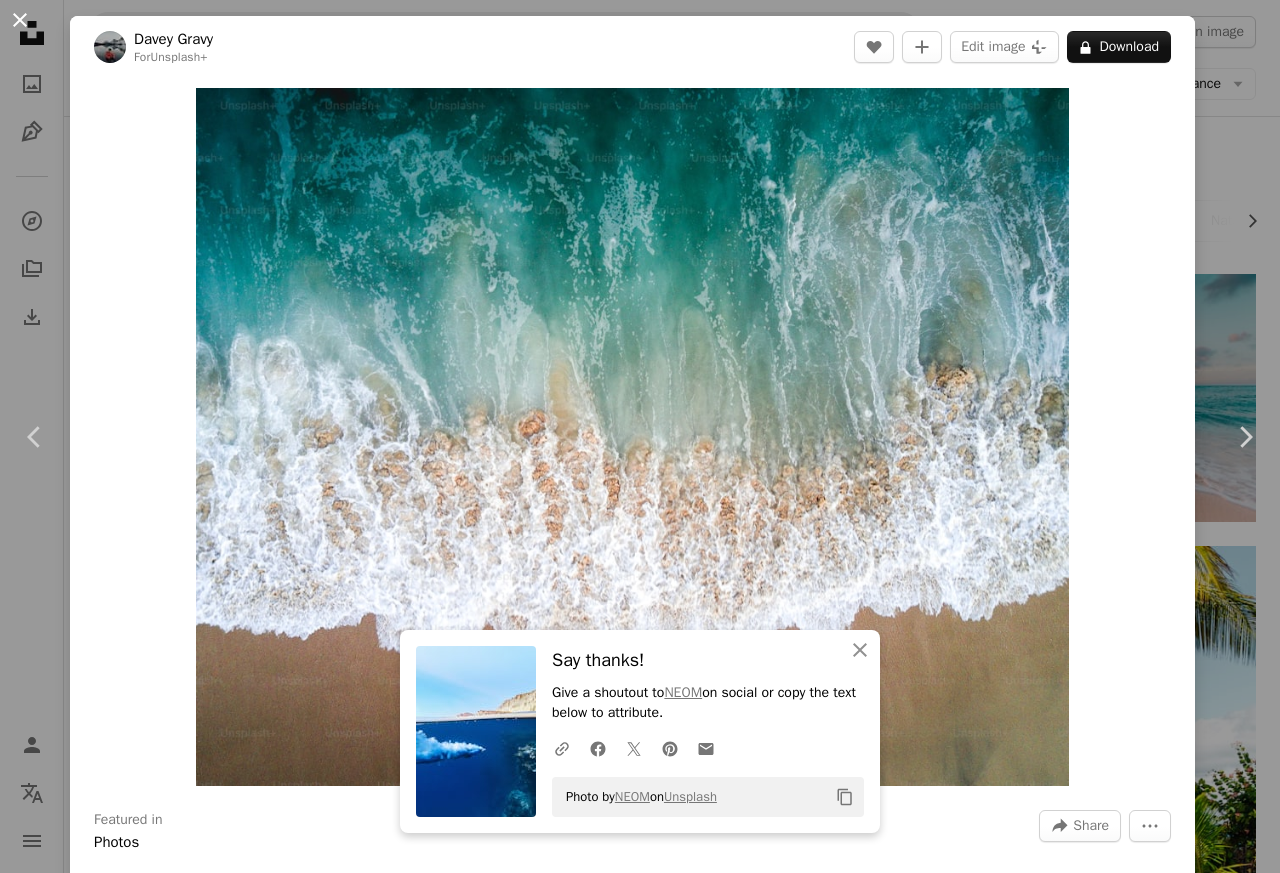 click on "An X shape" at bounding box center [20, 20] 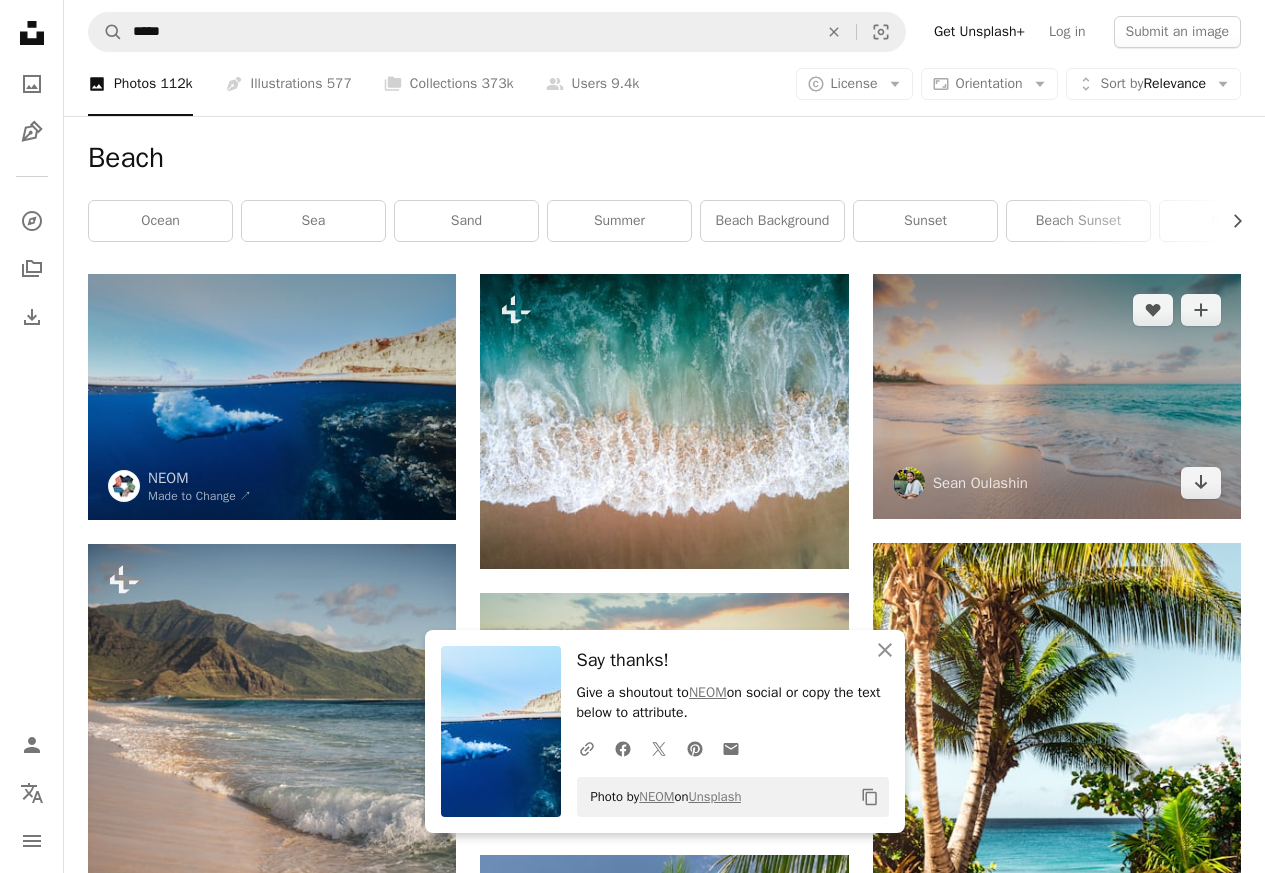 click at bounding box center [1057, 396] 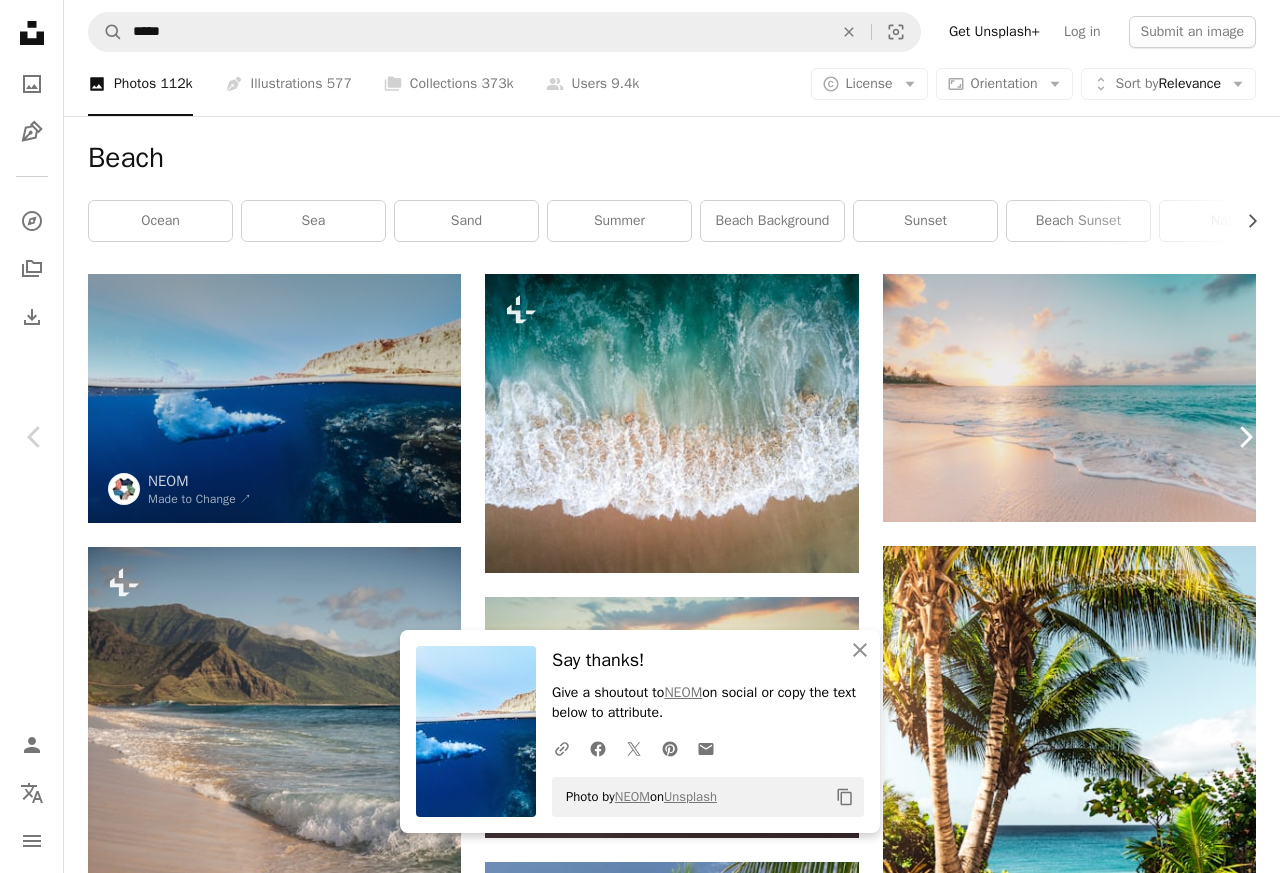 click on "Chevron right" at bounding box center (1245, 437) 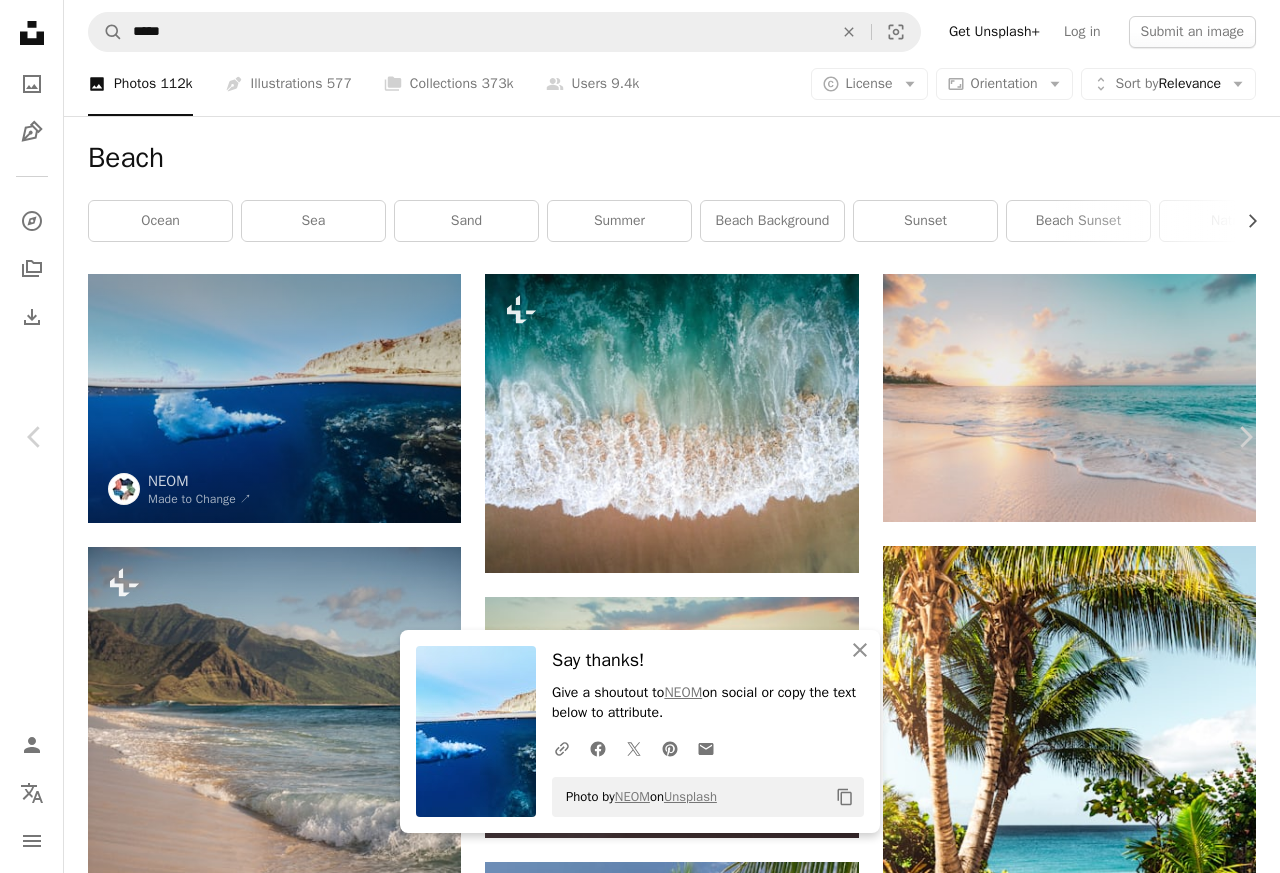 click on "Download free" at bounding box center (1081, 3525) 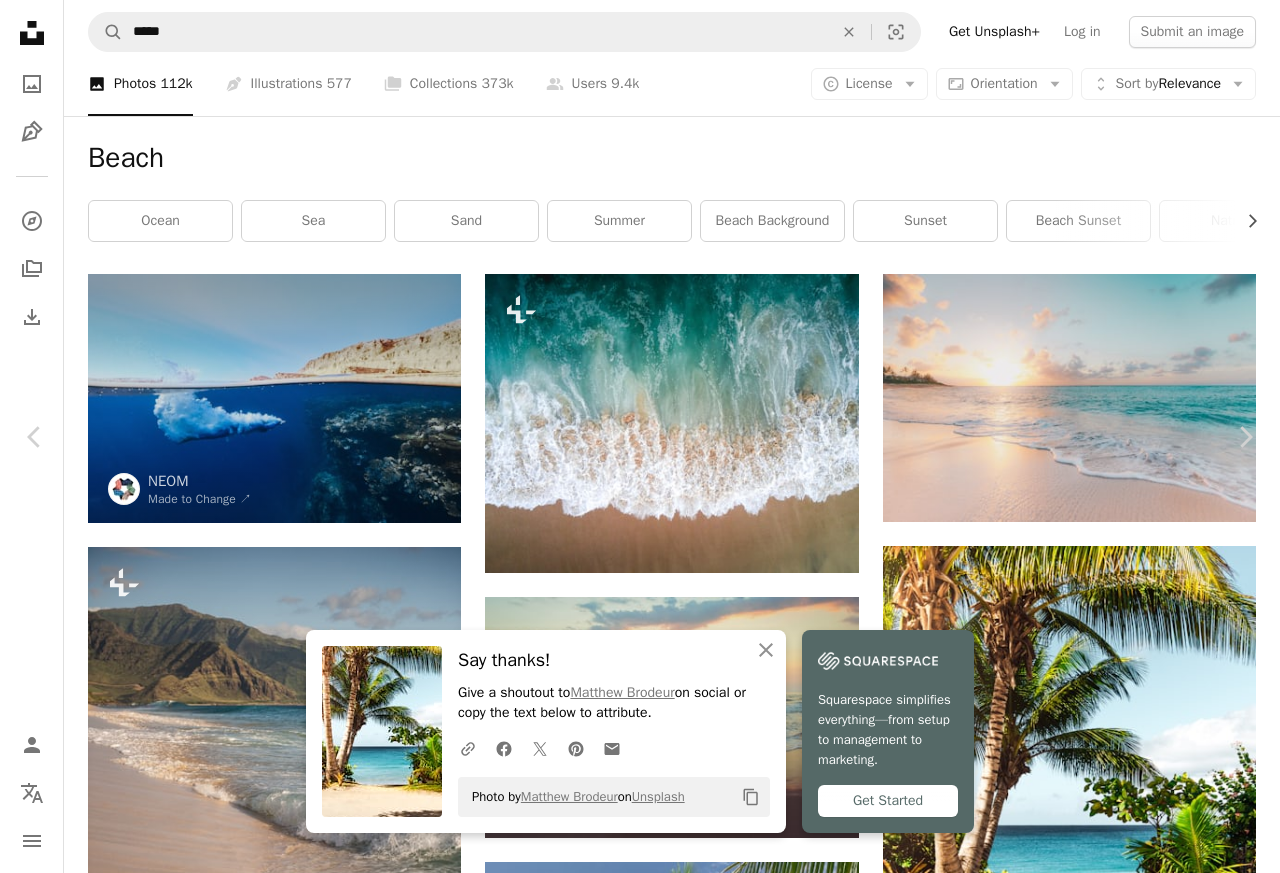 click on "An X shape" at bounding box center (20, 20) 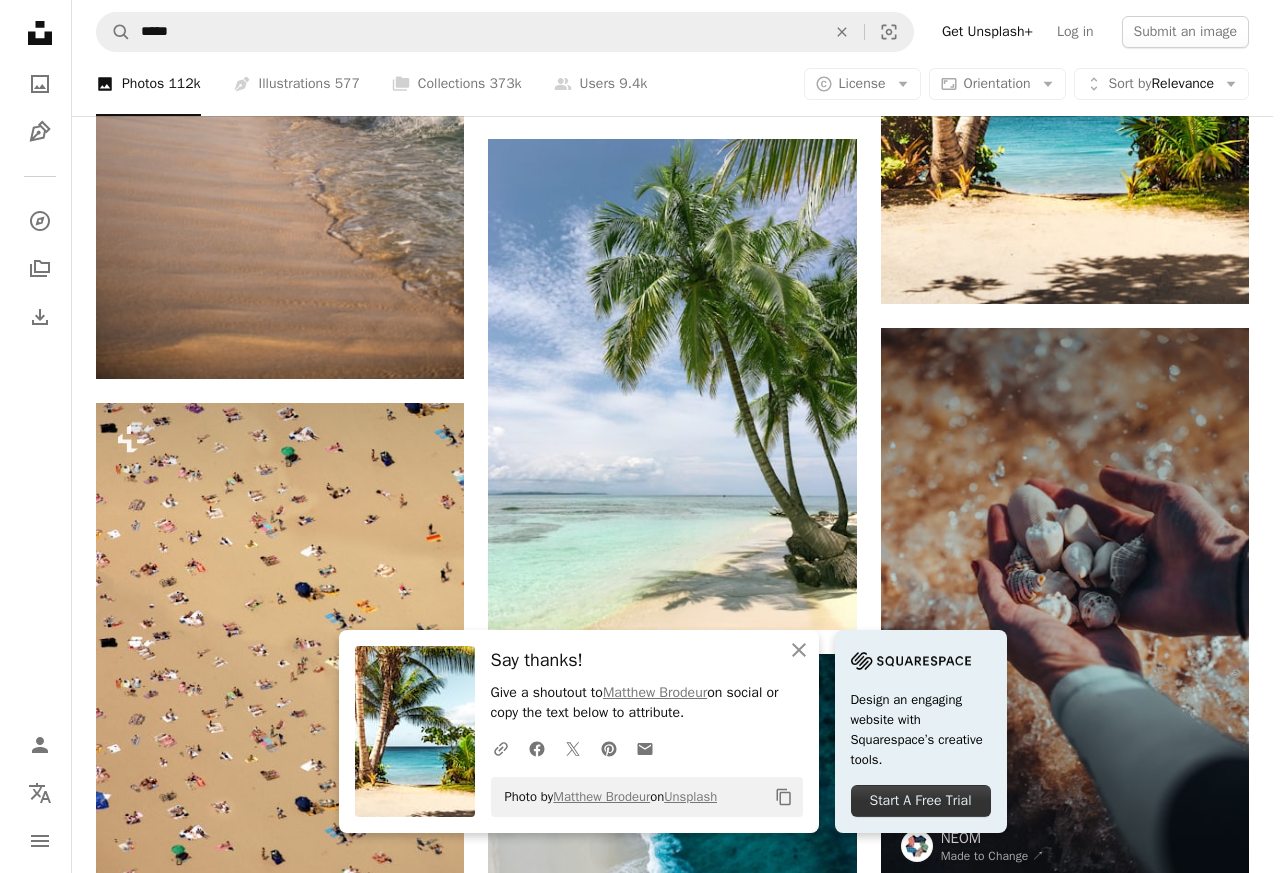 scroll, scrollTop: 720, scrollLeft: 0, axis: vertical 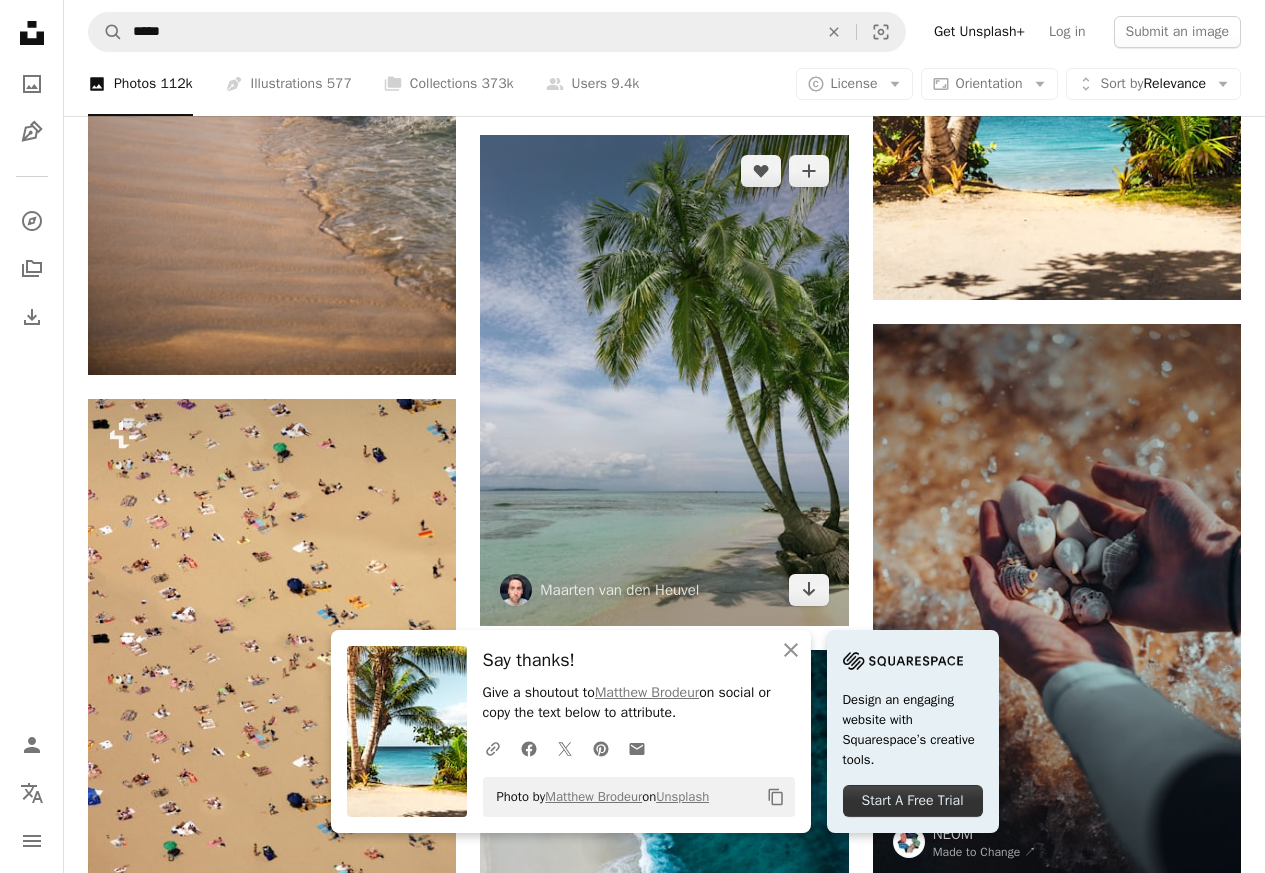 click at bounding box center (664, 380) 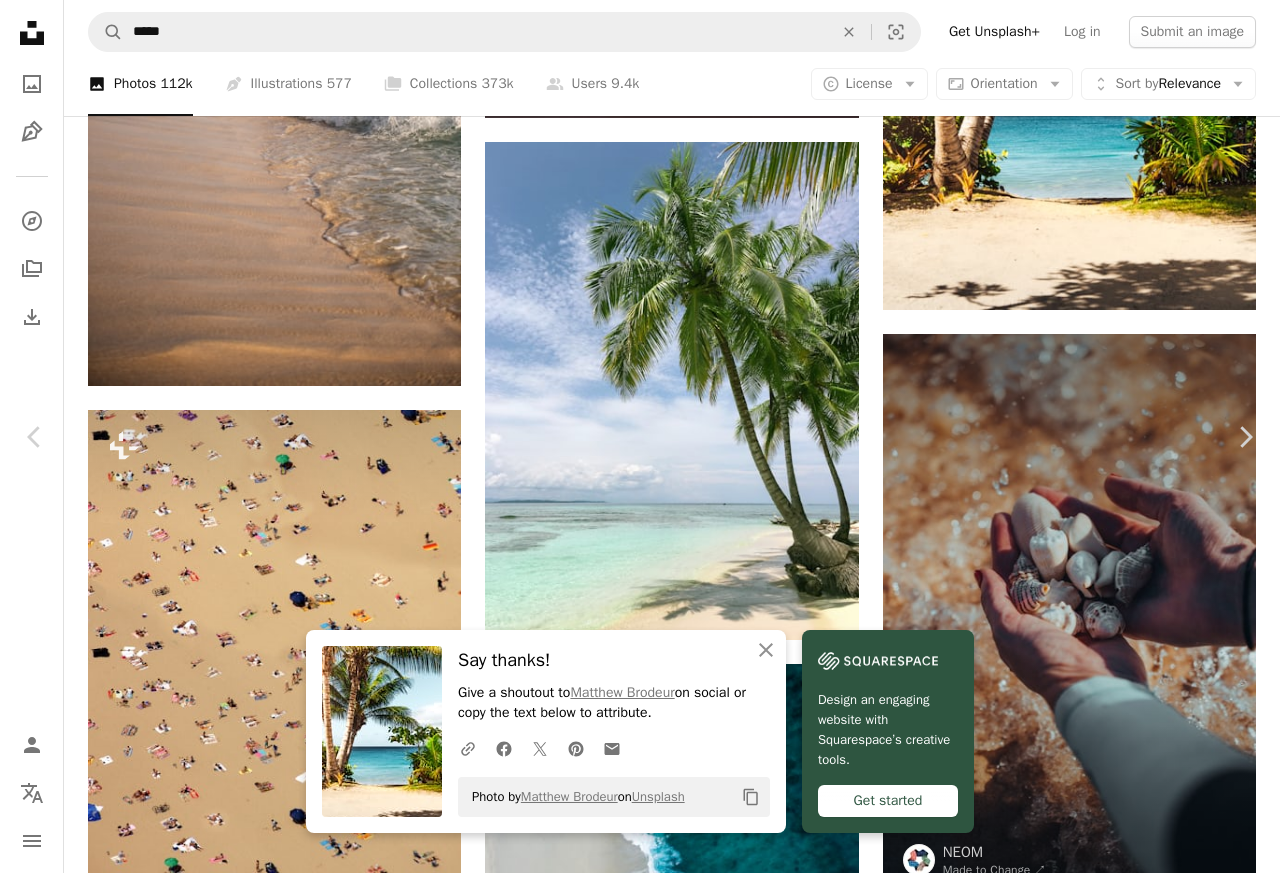 click at bounding box center [633, 6155] 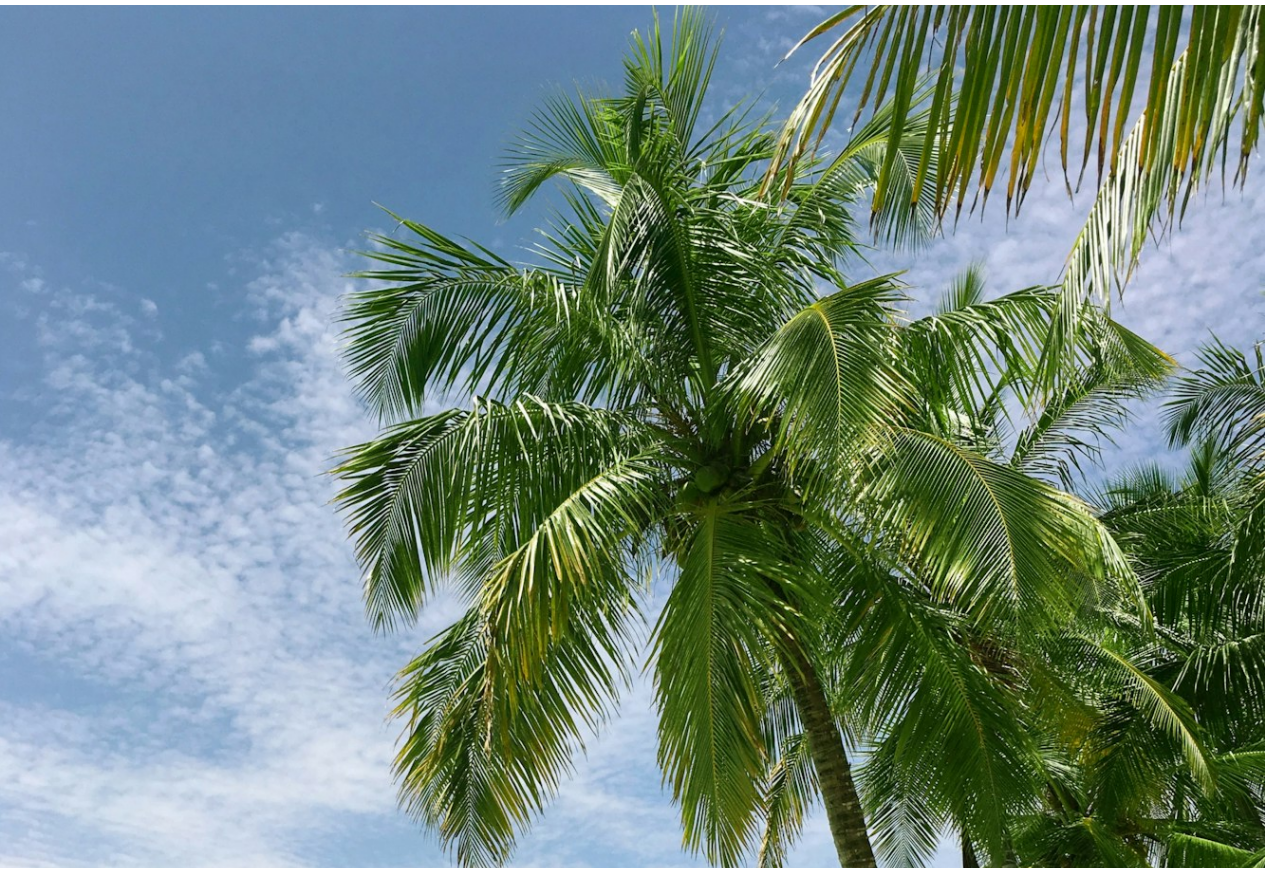 scroll, scrollTop: 397, scrollLeft: 0, axis: vertical 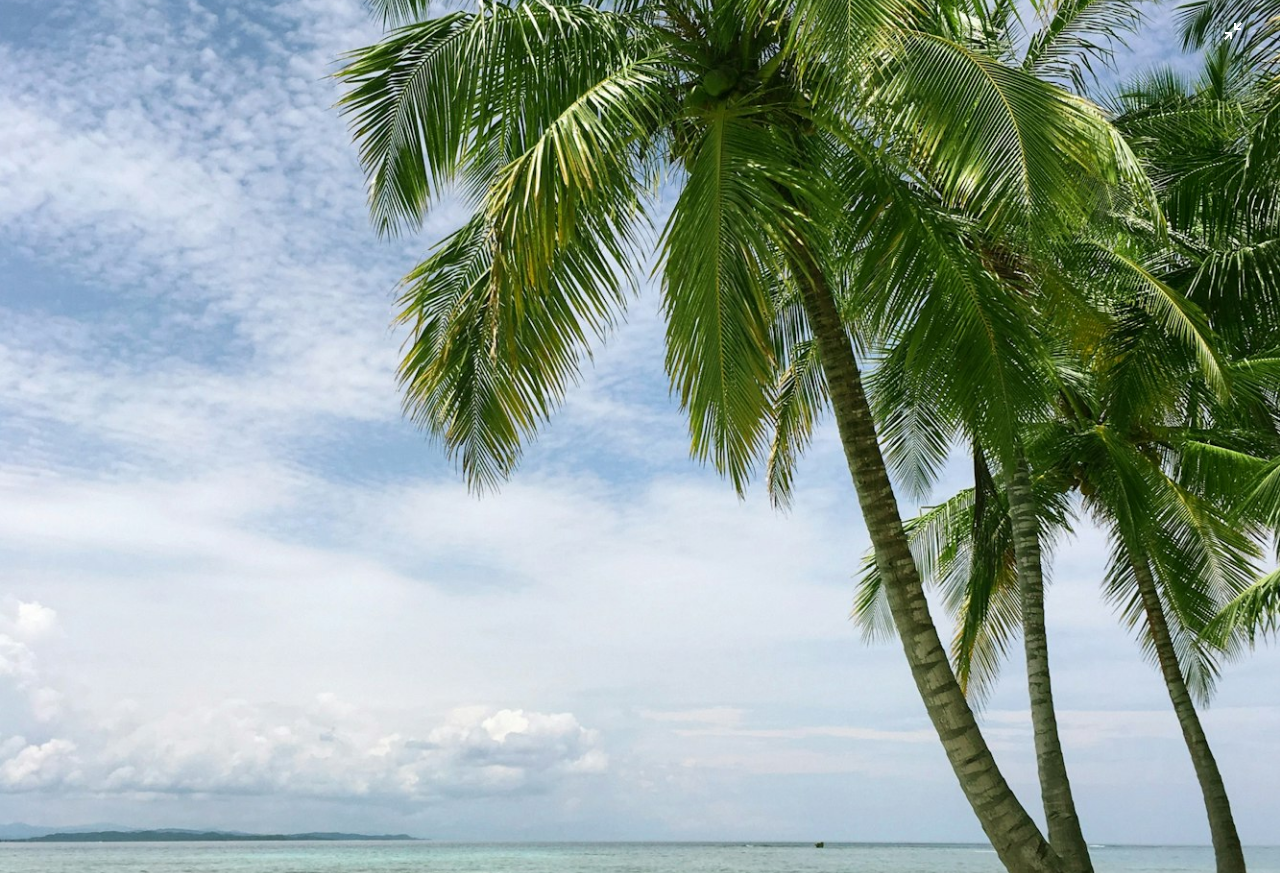 type 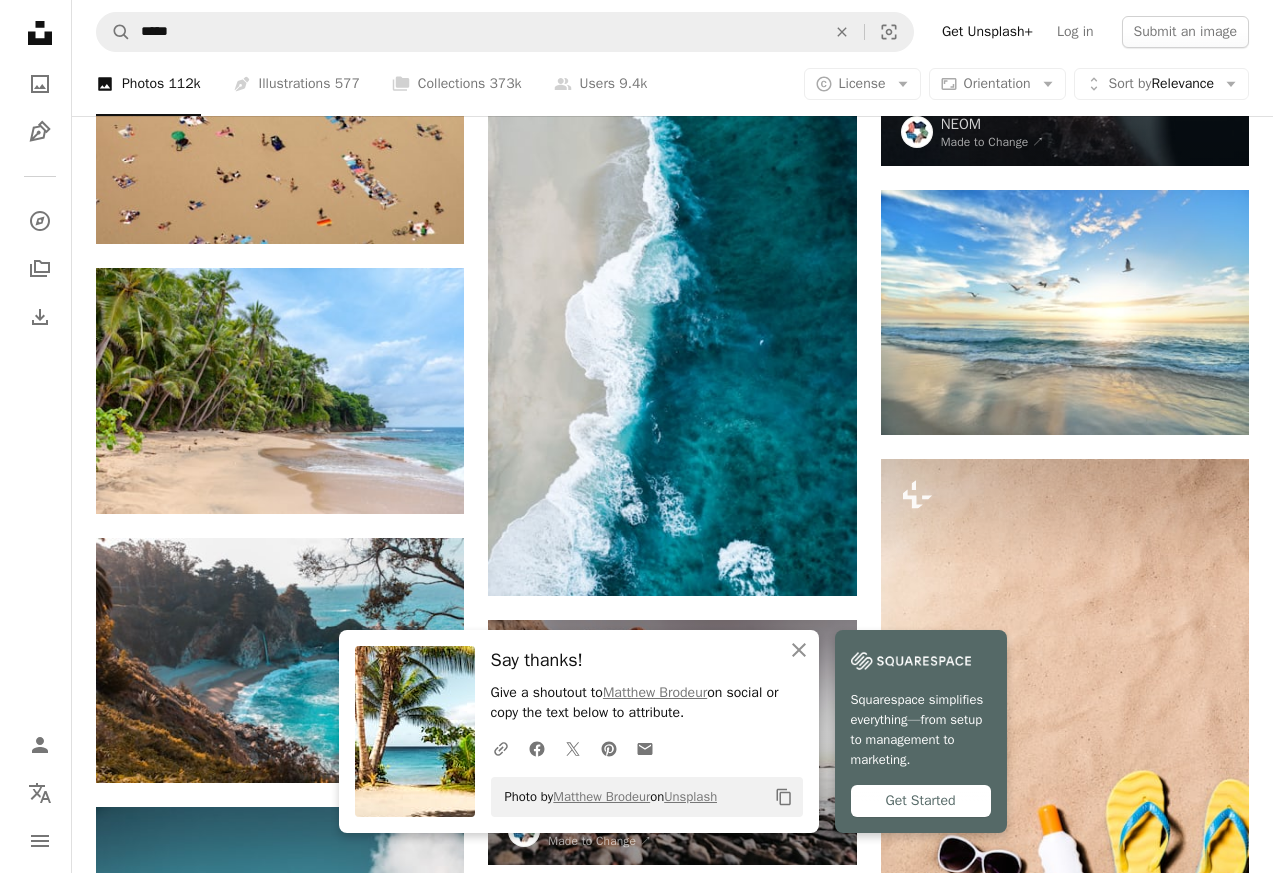scroll, scrollTop: 1440, scrollLeft: 0, axis: vertical 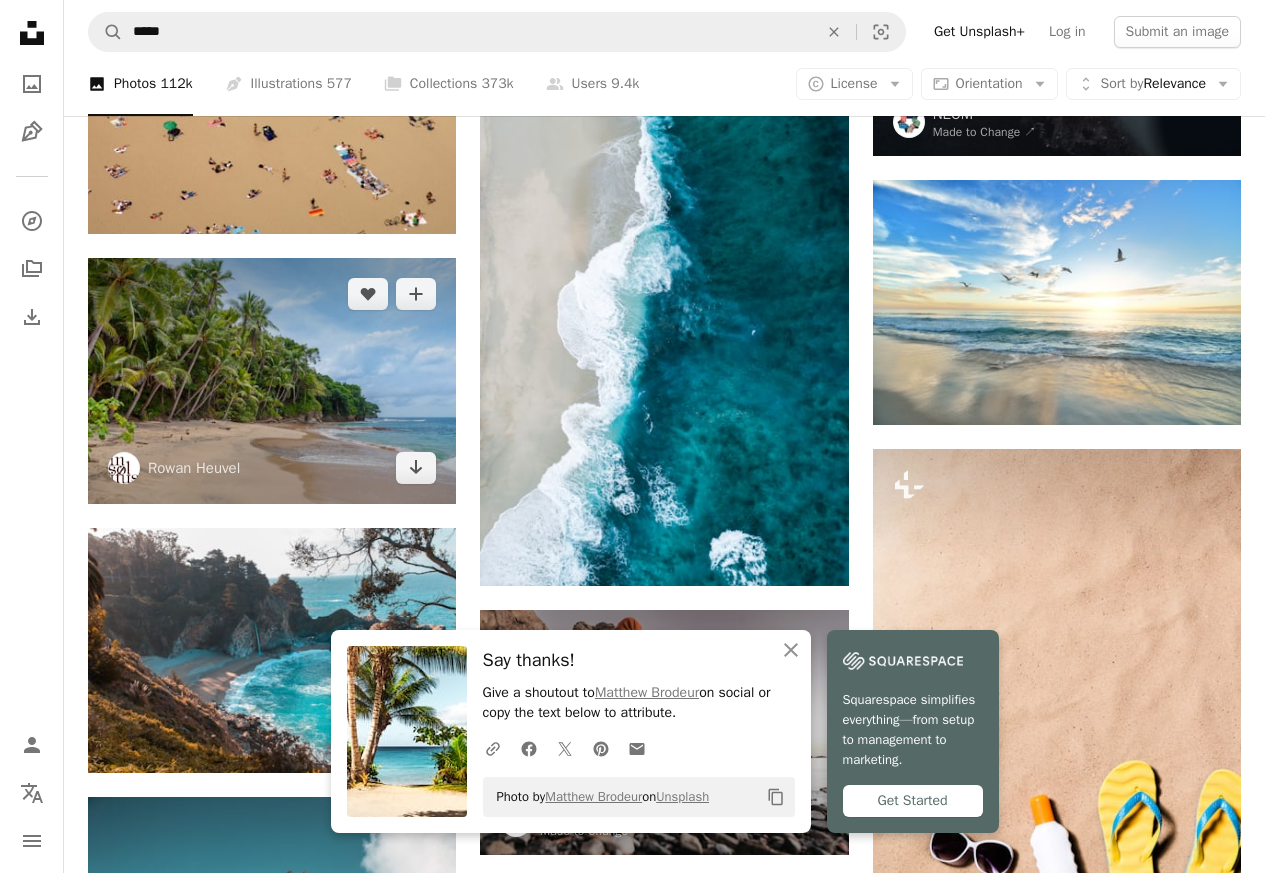 click at bounding box center [272, 381] 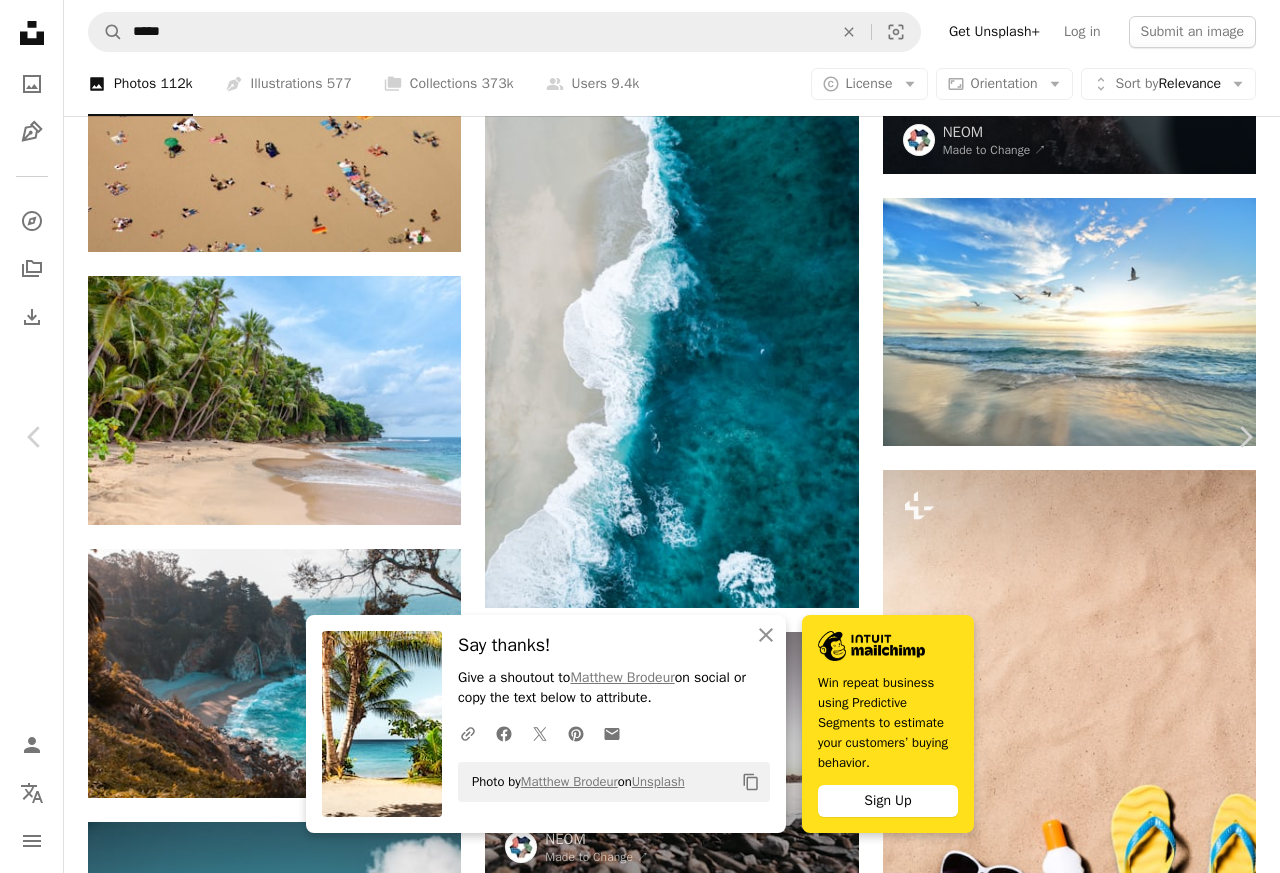 click at bounding box center (632, 5435) 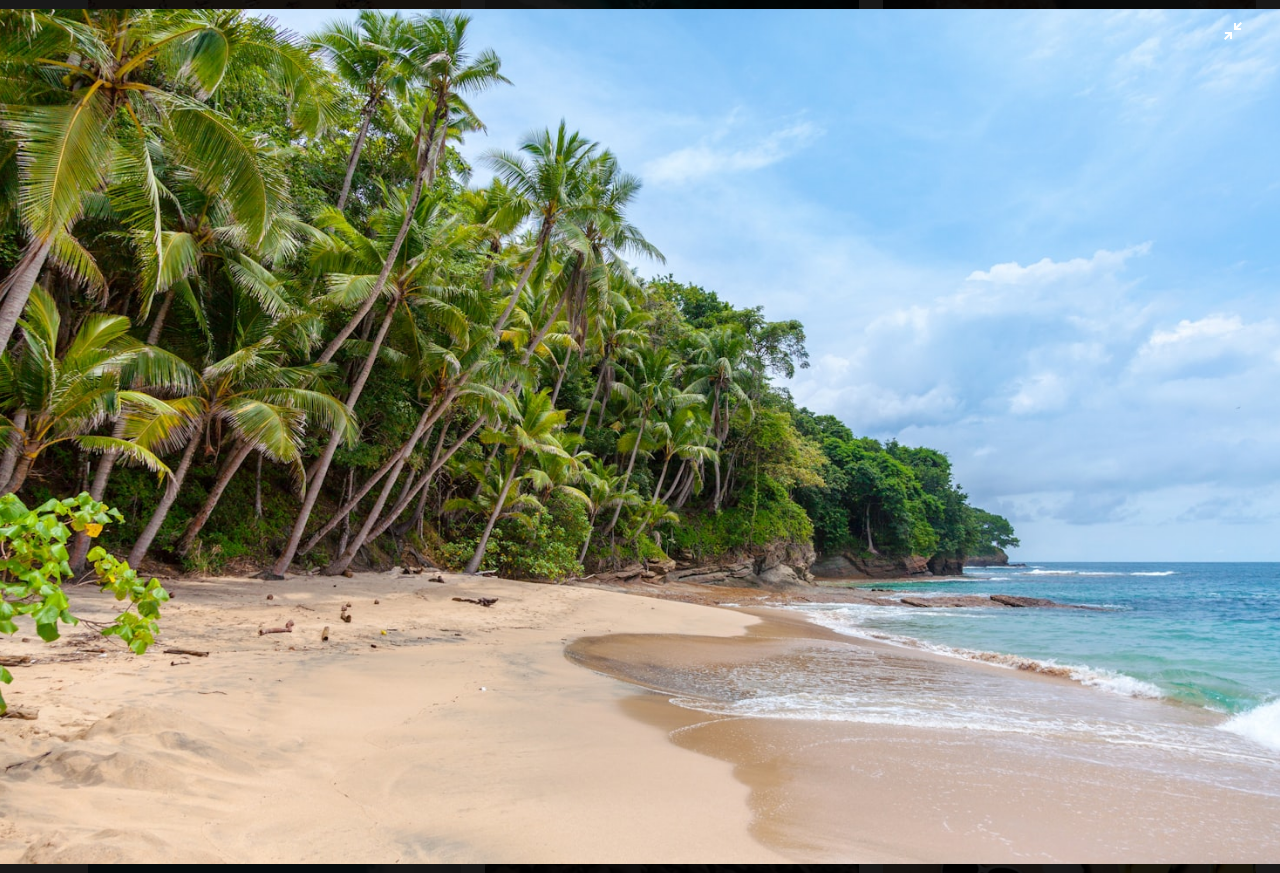 type 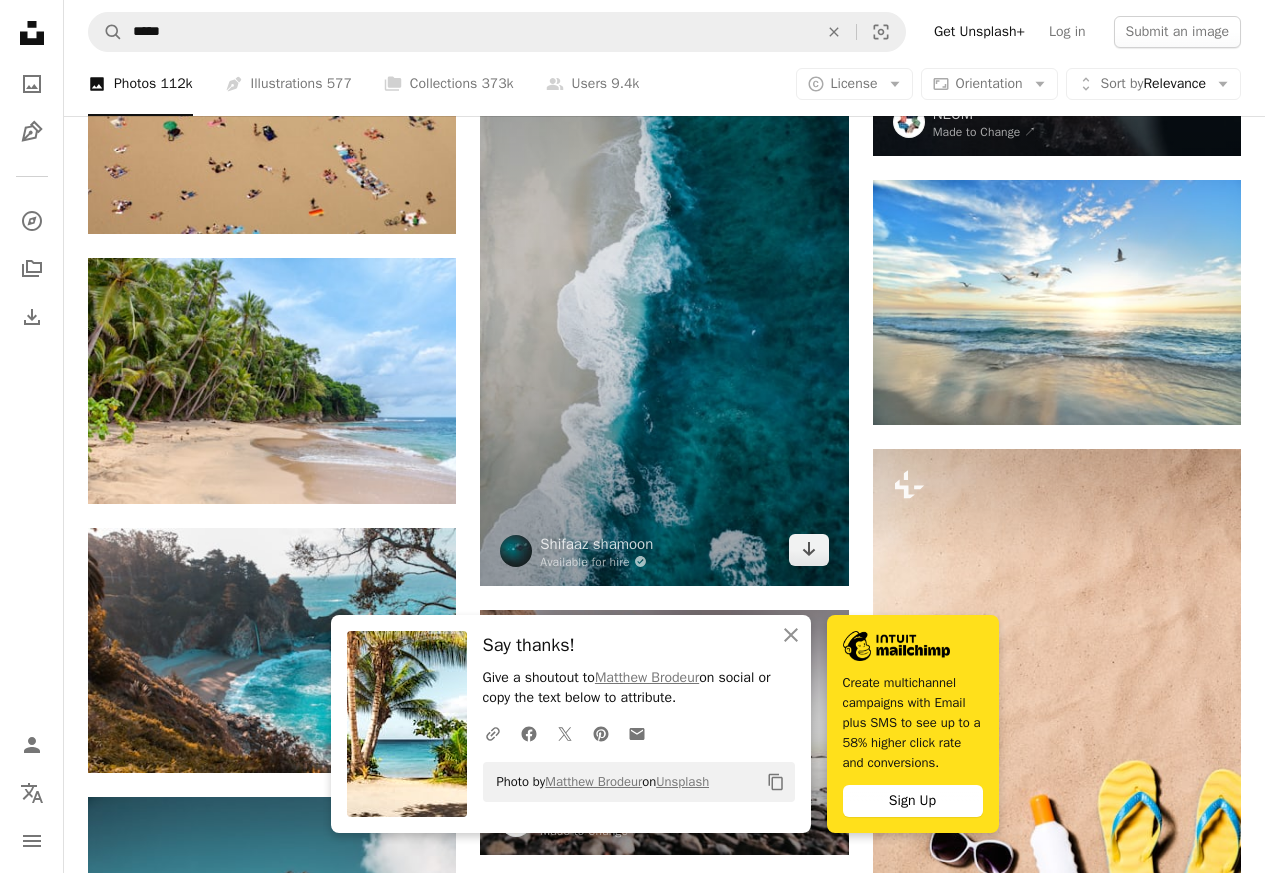 click at bounding box center (664, 258) 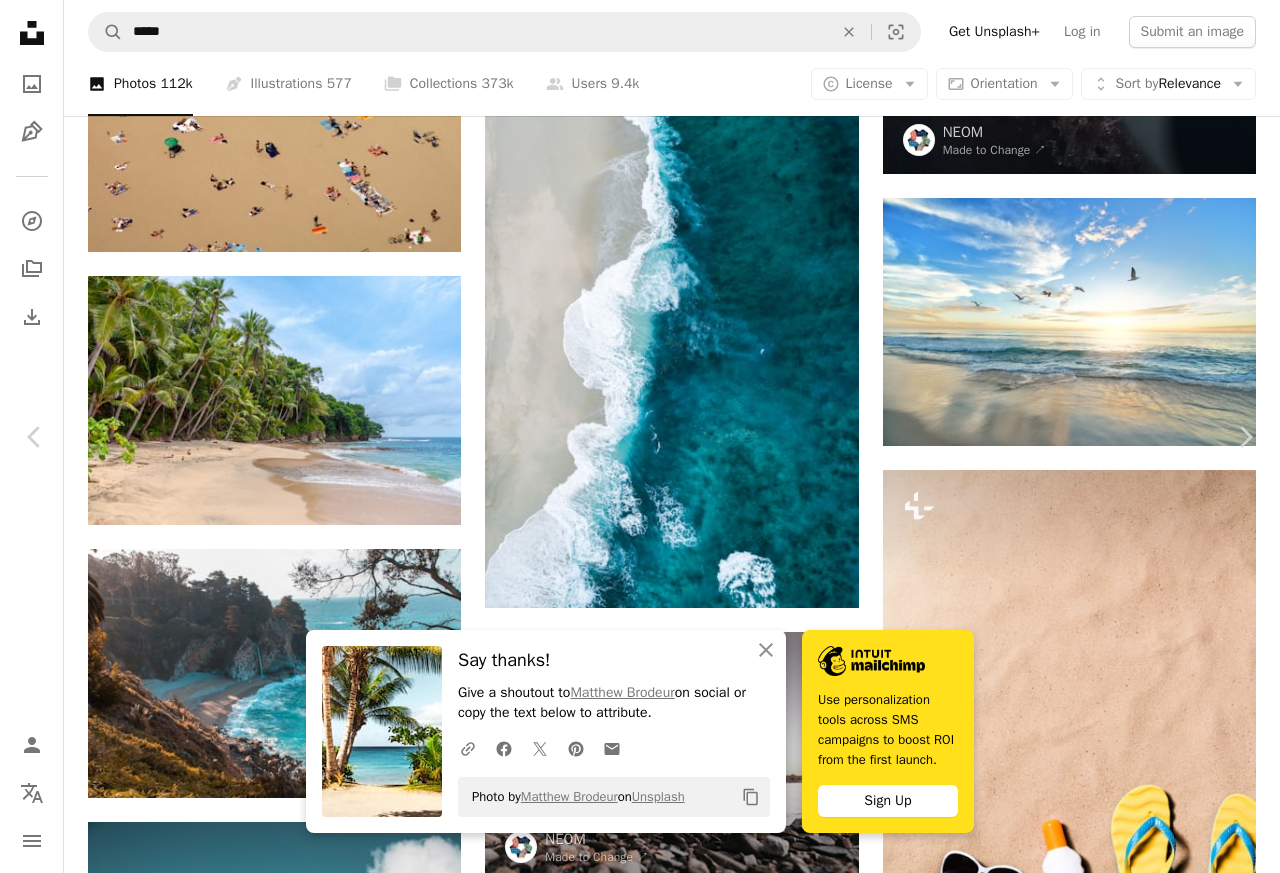 click at bounding box center [632, 5435] 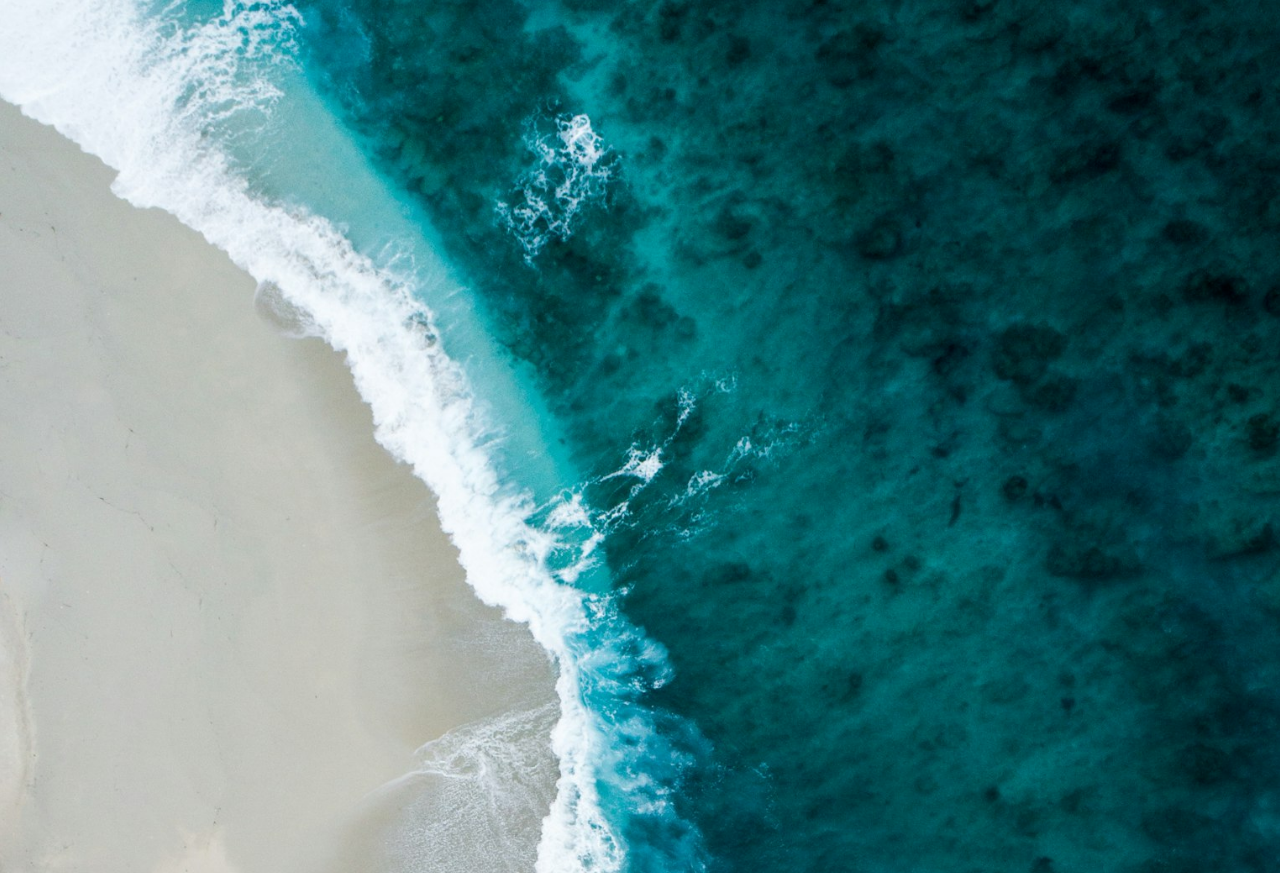 scroll, scrollTop: 677, scrollLeft: 0, axis: vertical 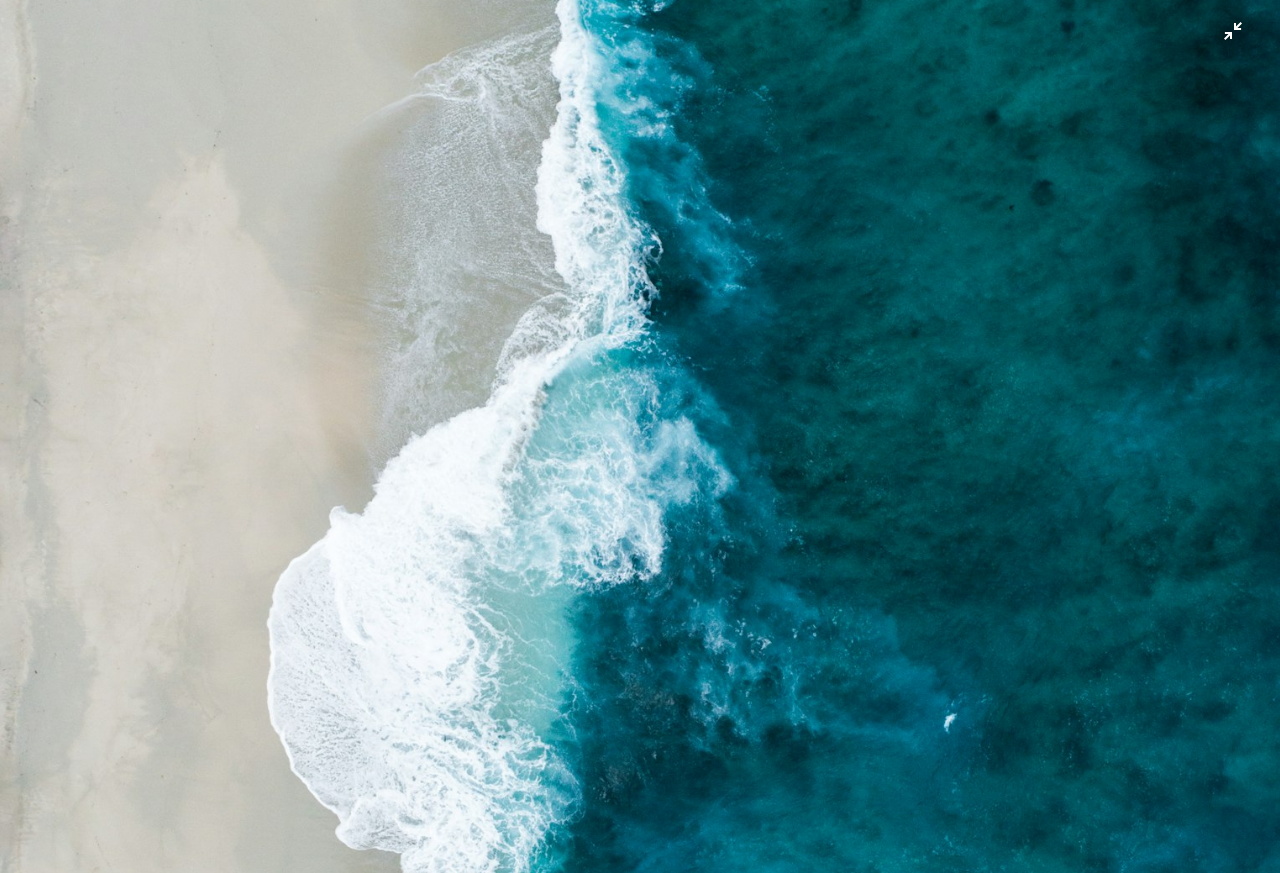 type 